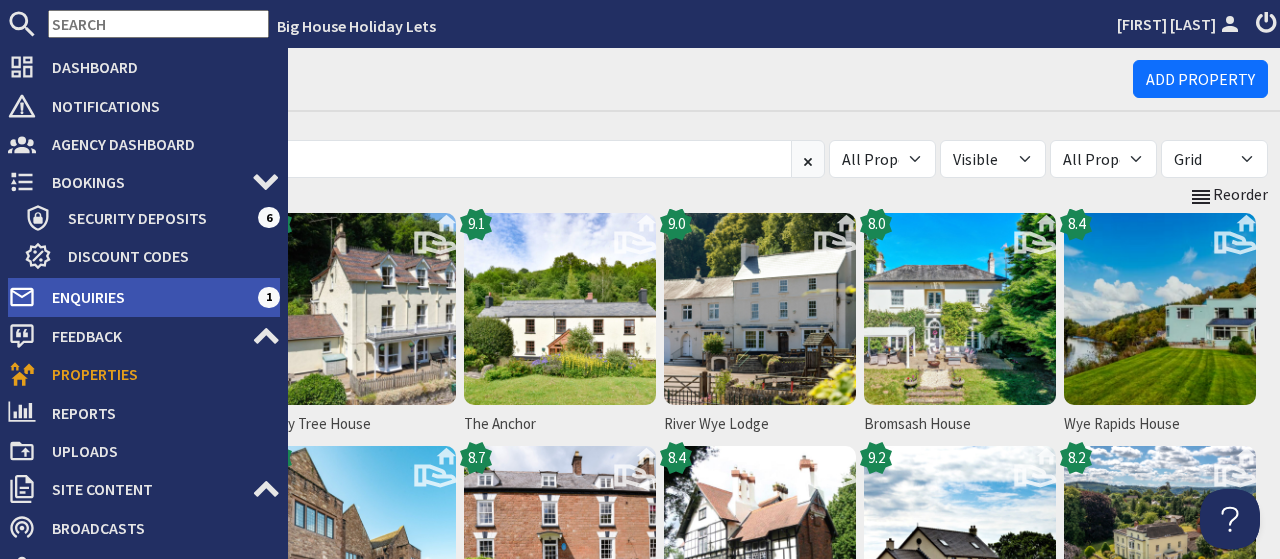 scroll, scrollTop: 0, scrollLeft: 0, axis: both 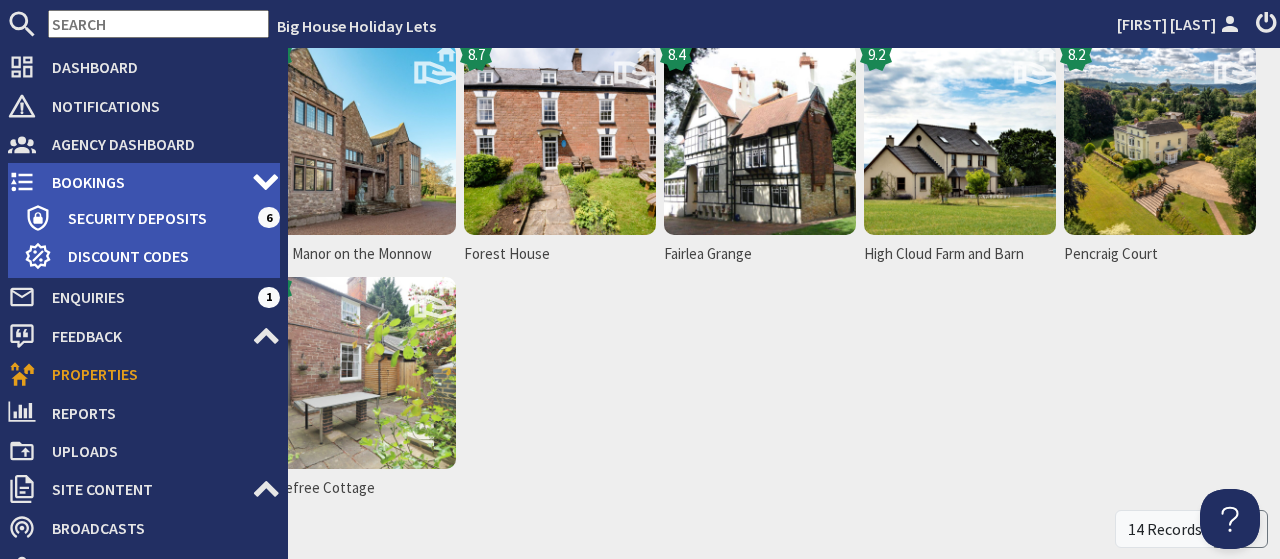 click on "Bookings" at bounding box center (144, 182) 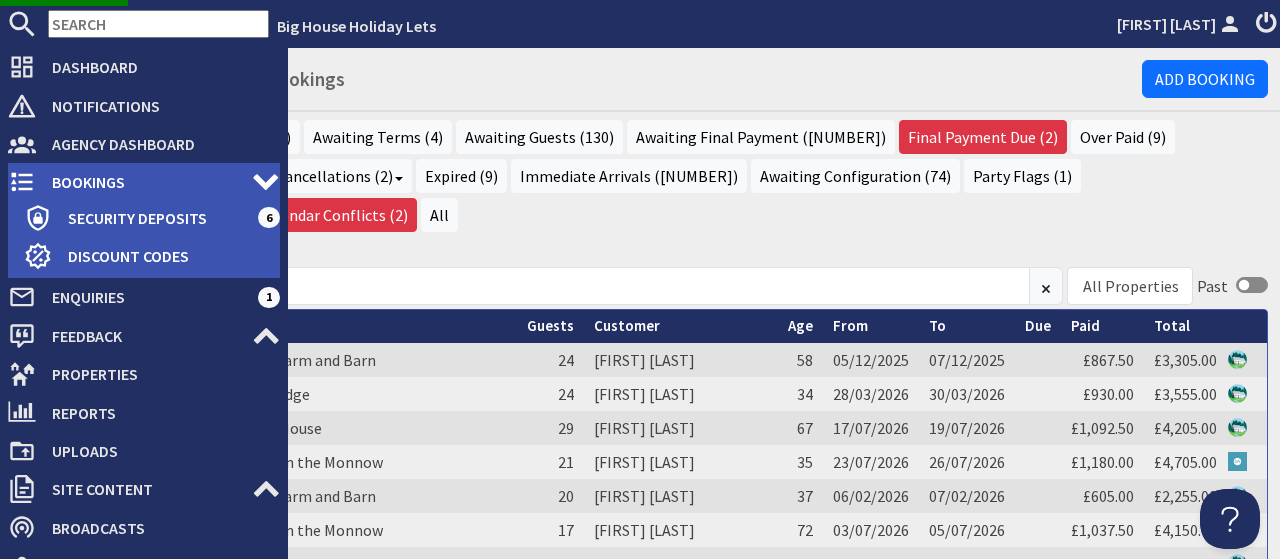 scroll, scrollTop: 0, scrollLeft: 0, axis: both 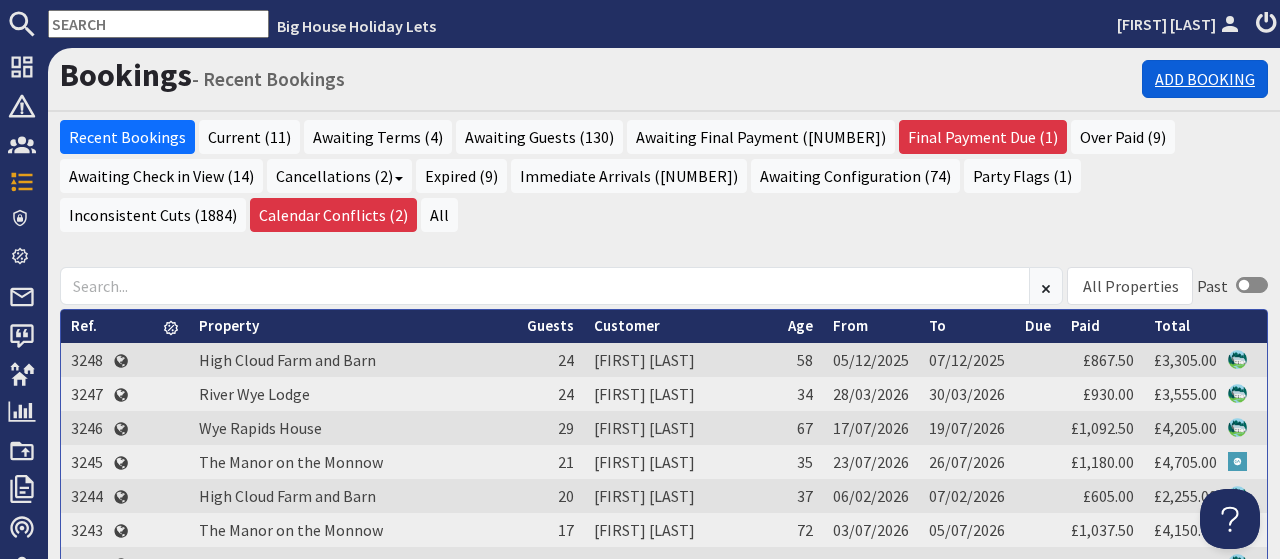 click on "Add Booking" at bounding box center [1205, 79] 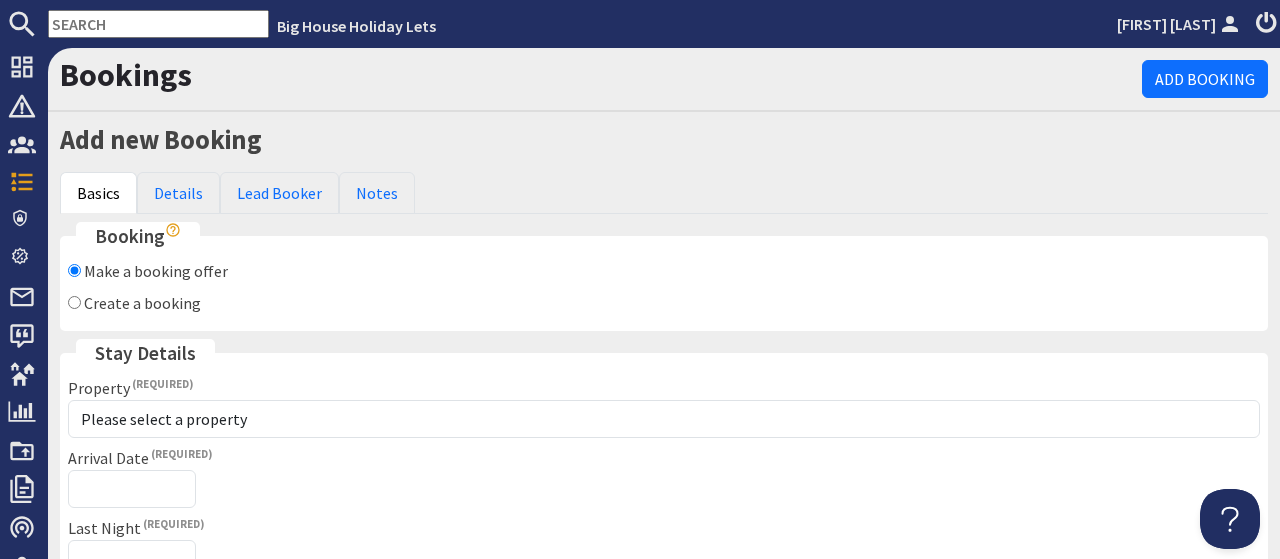 scroll, scrollTop: 0, scrollLeft: 0, axis: both 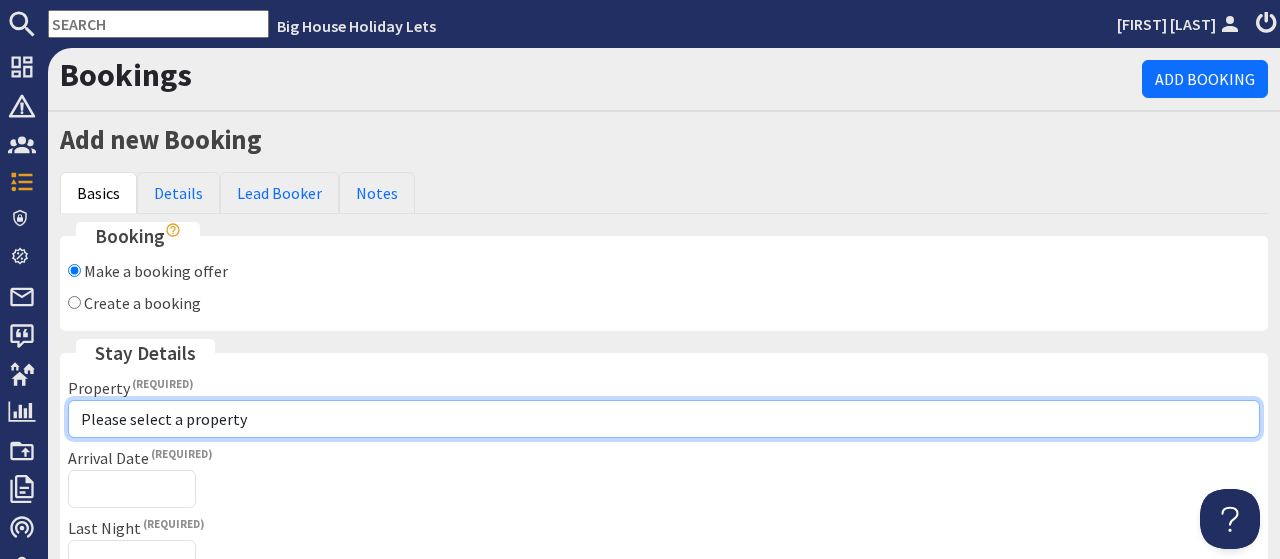 select on "611" 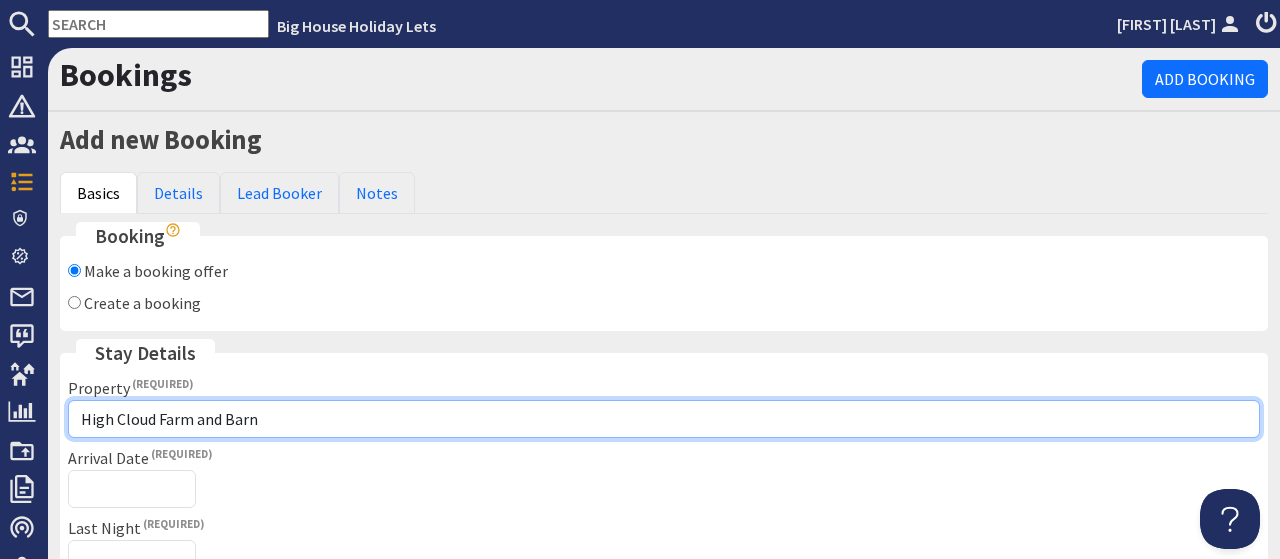 click on "High Cloud Farm and Barn" at bounding box center [0, 0] 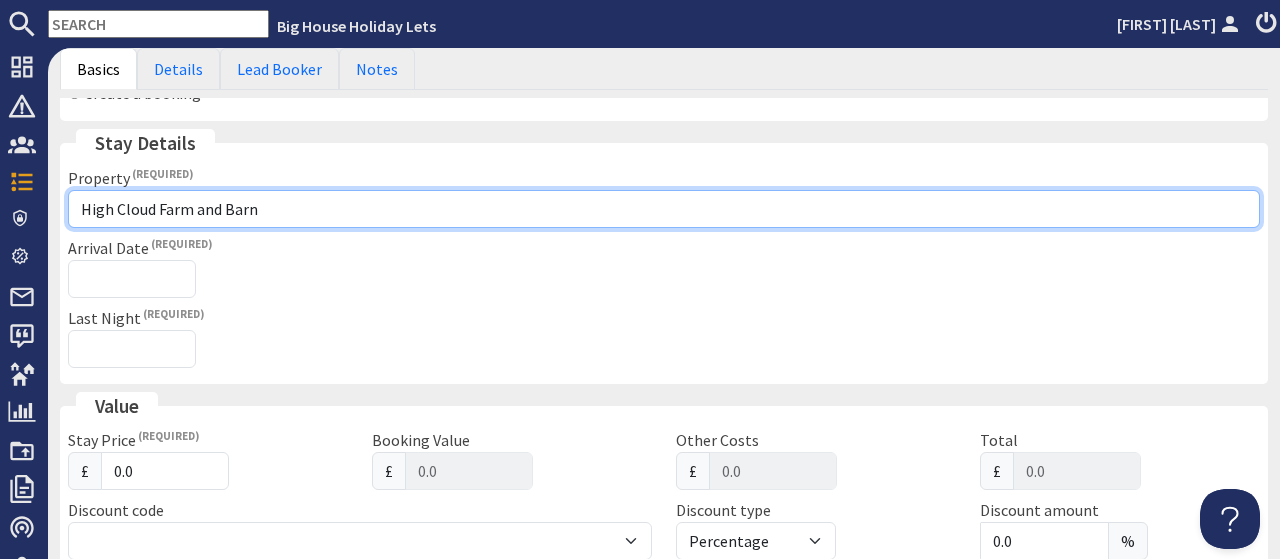 scroll, scrollTop: 217, scrollLeft: 0, axis: vertical 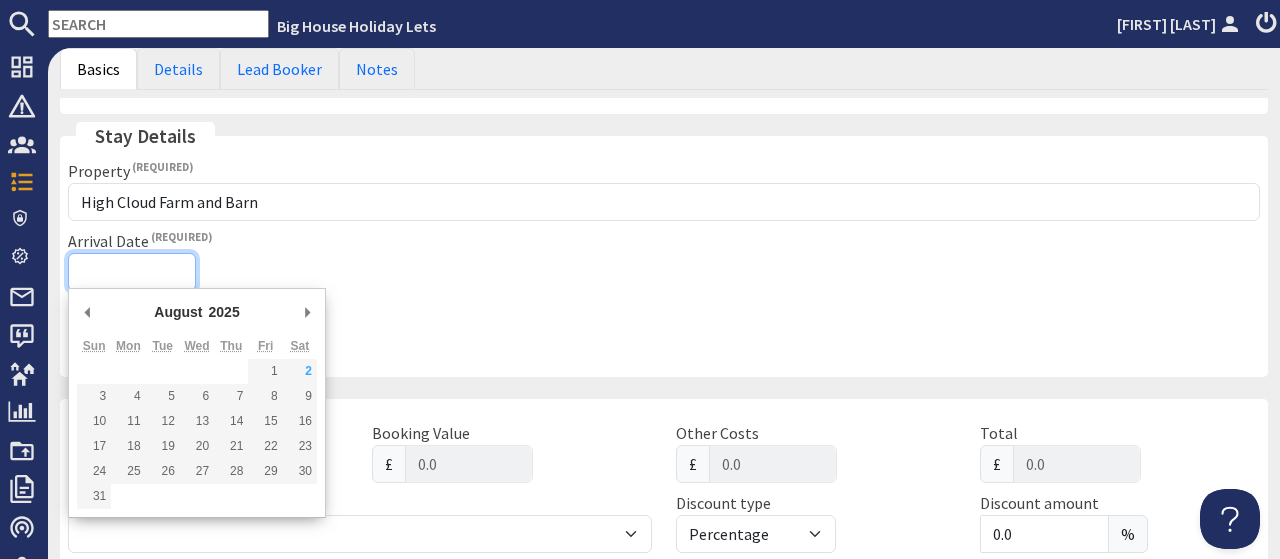 click on "Arrival Date" at bounding box center (132, 272) 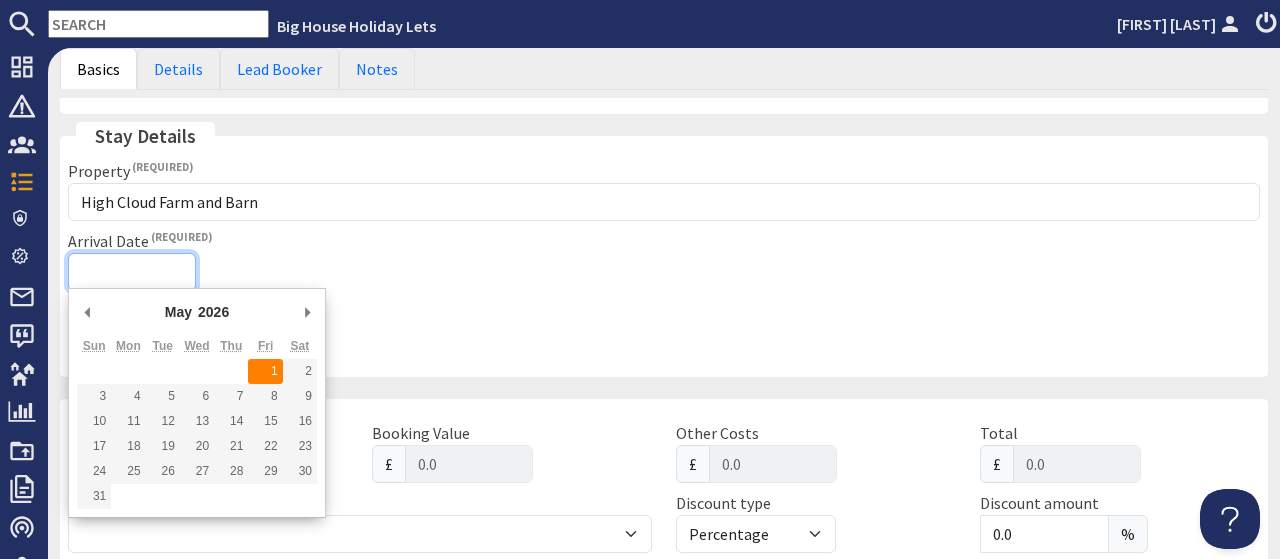 type on "[DATE]" 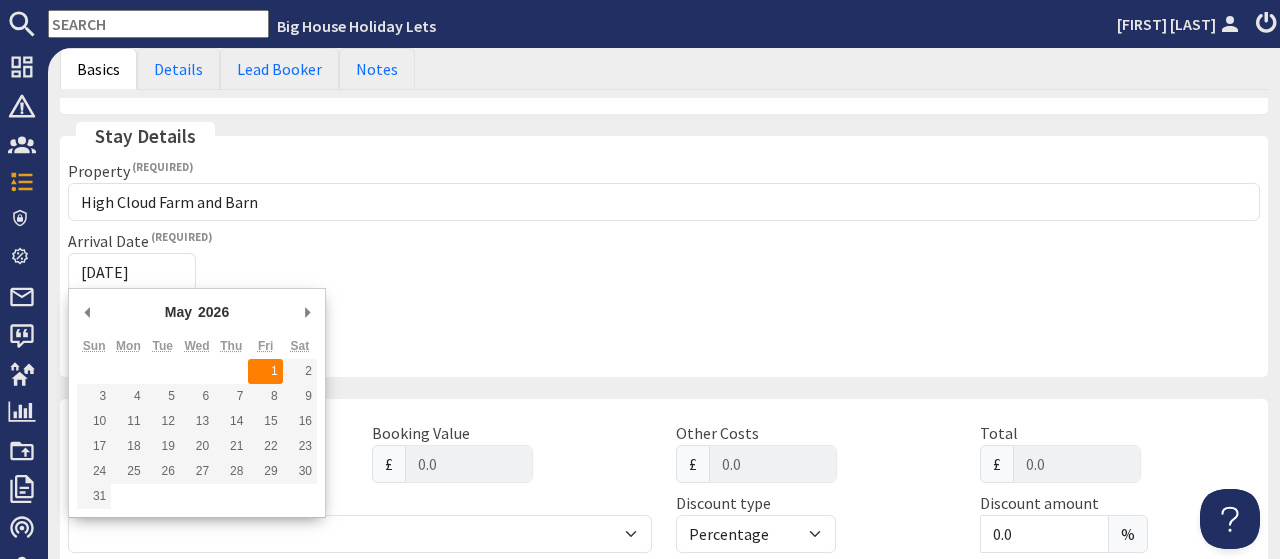 type on "[DATETIME]" 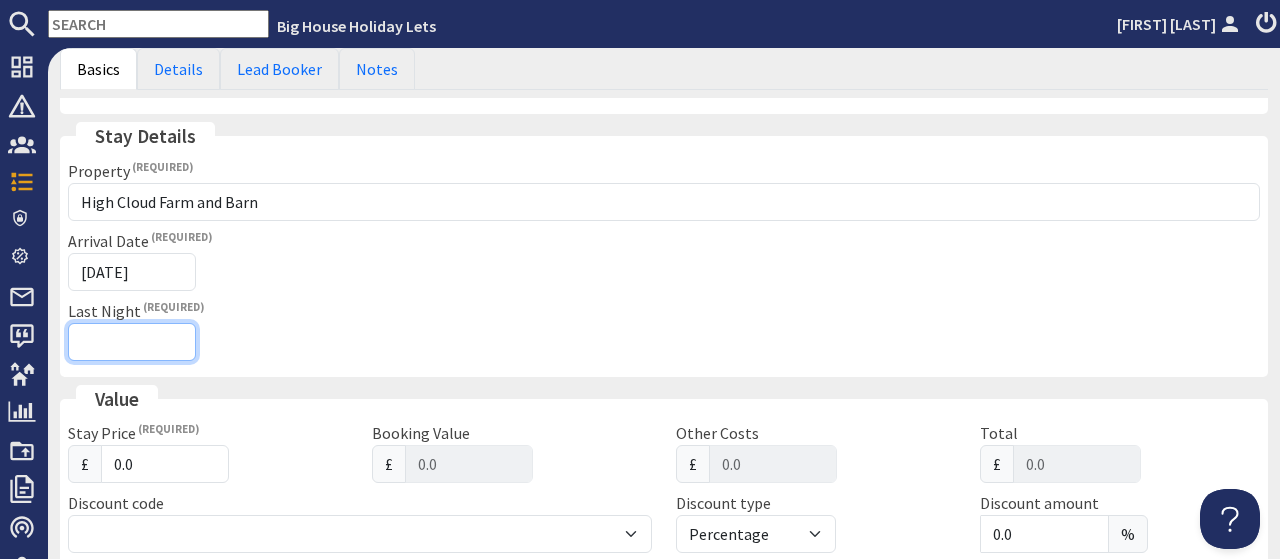 click on "Last Night" at bounding box center (132, 342) 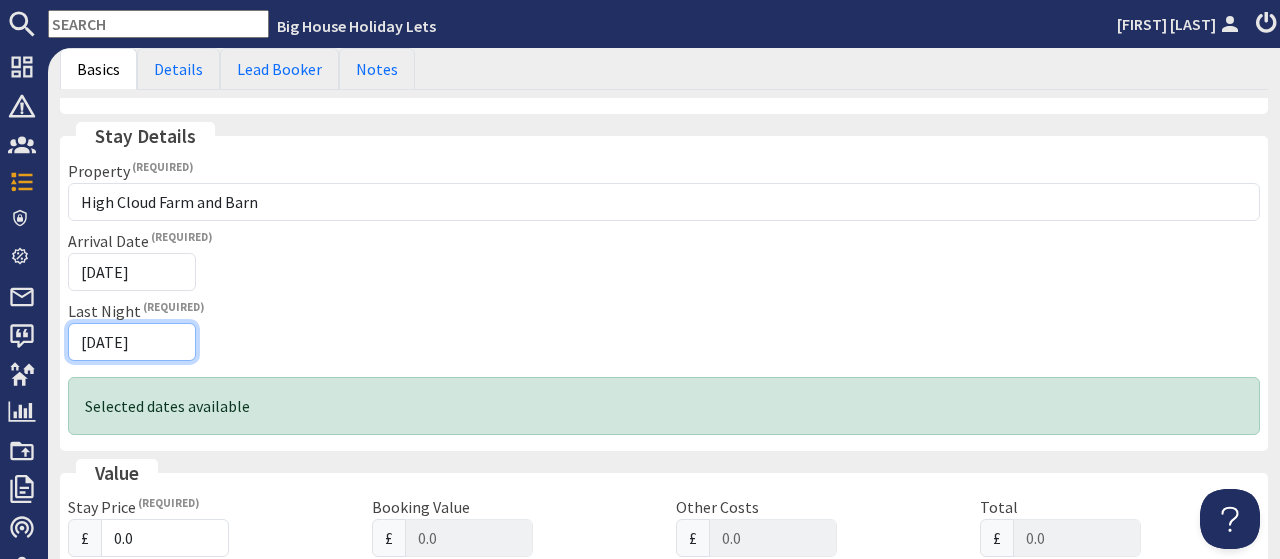 scroll, scrollTop: 216, scrollLeft: 0, axis: vertical 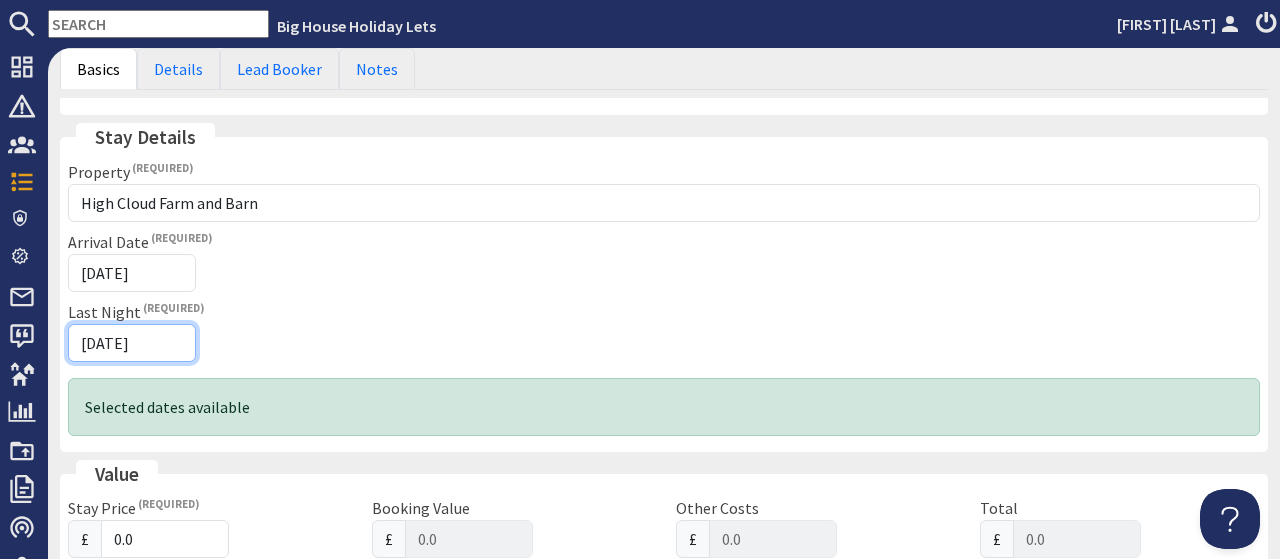 click on "[DATE]" at bounding box center [132, 343] 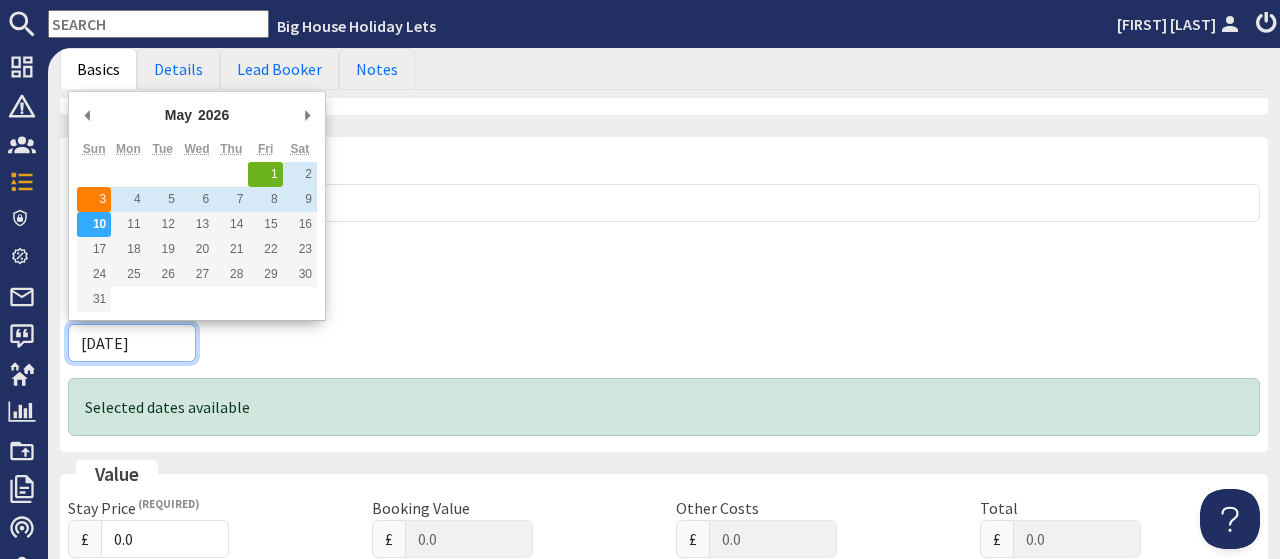 type on "[DATE]" 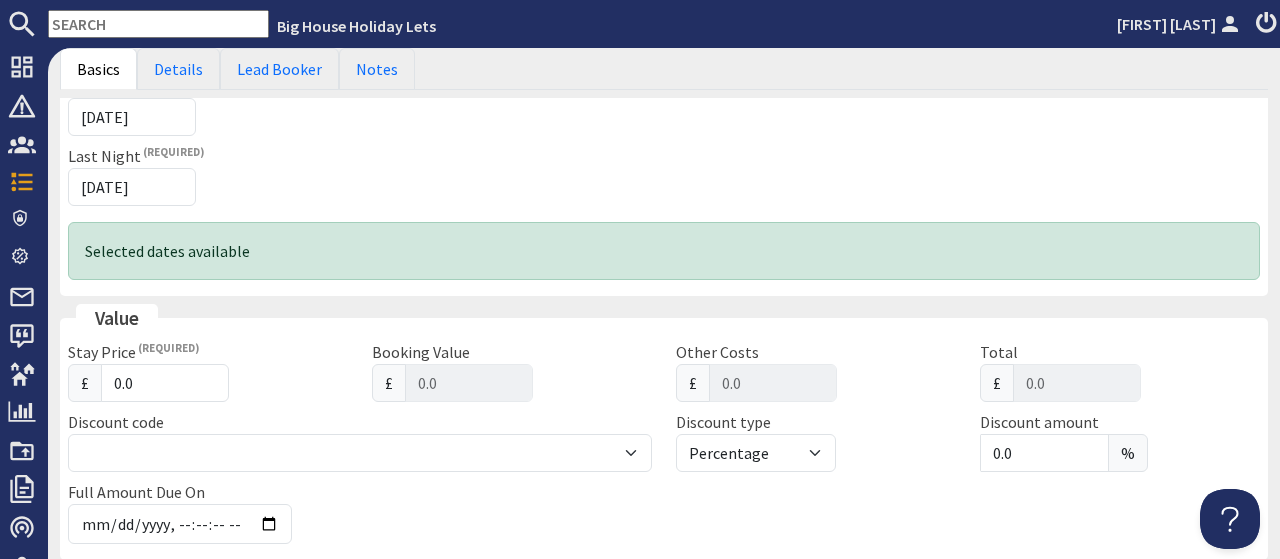 scroll, scrollTop: 403, scrollLeft: 0, axis: vertical 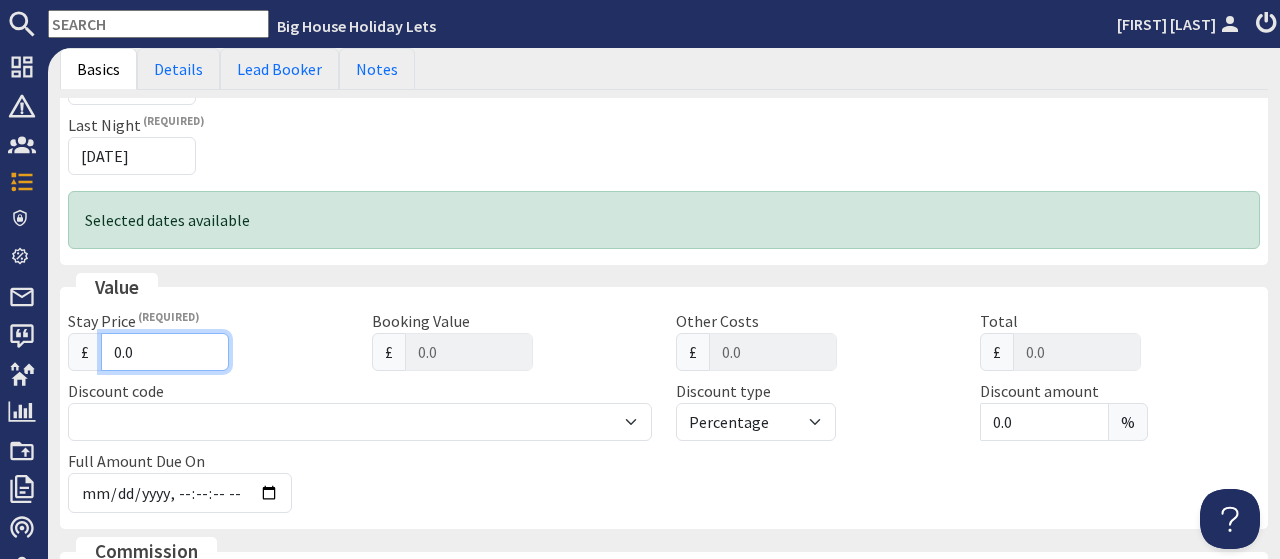 click on "0.0" at bounding box center (165, 352) 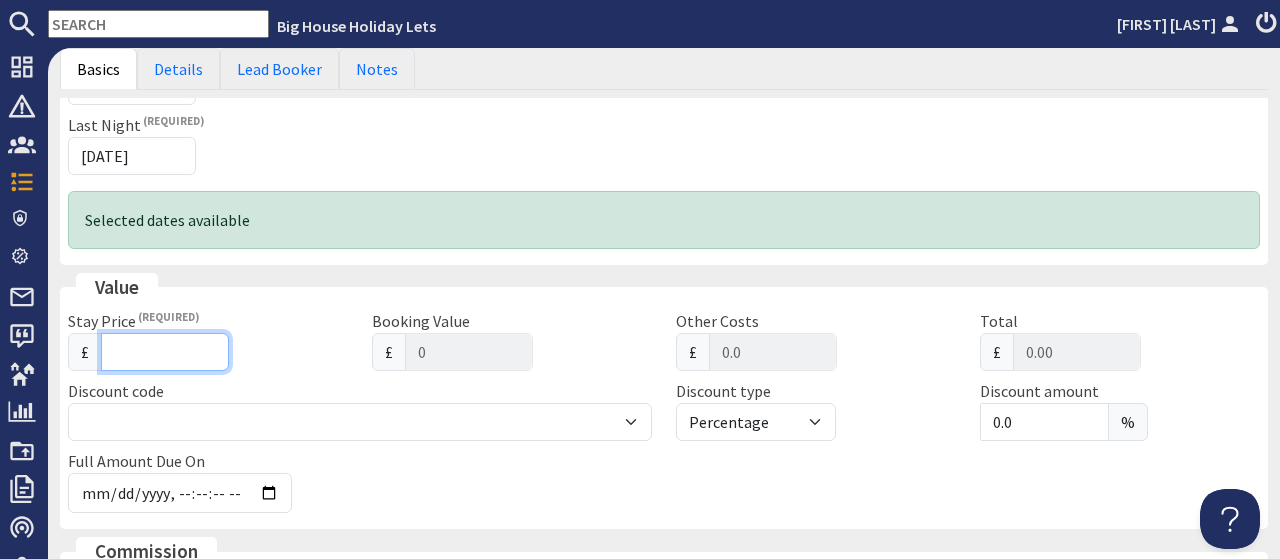 type on "4" 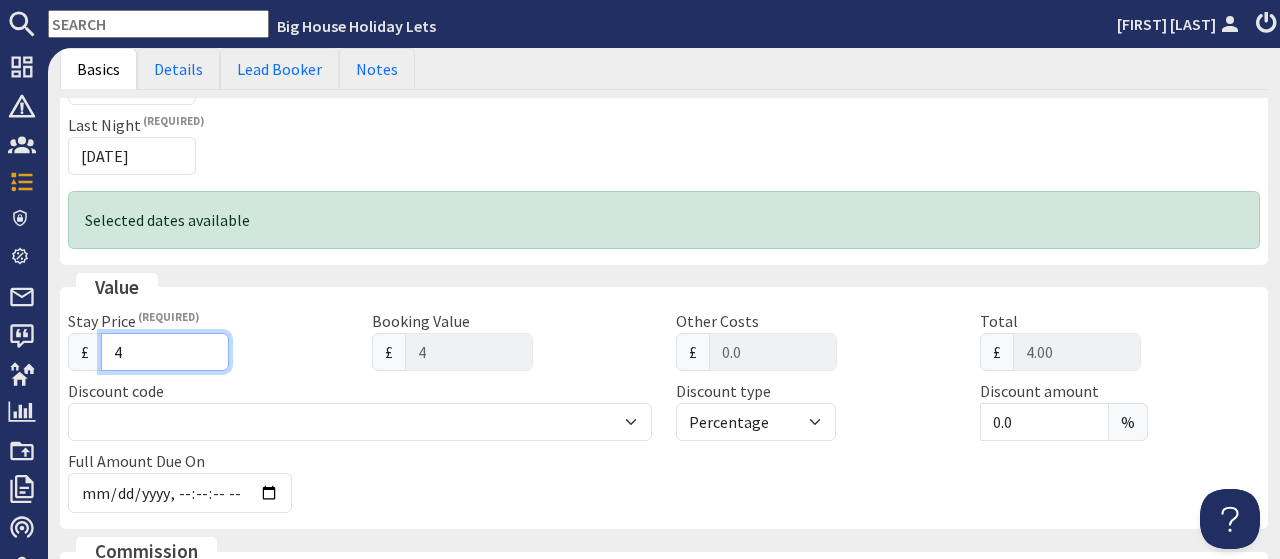 type on "40" 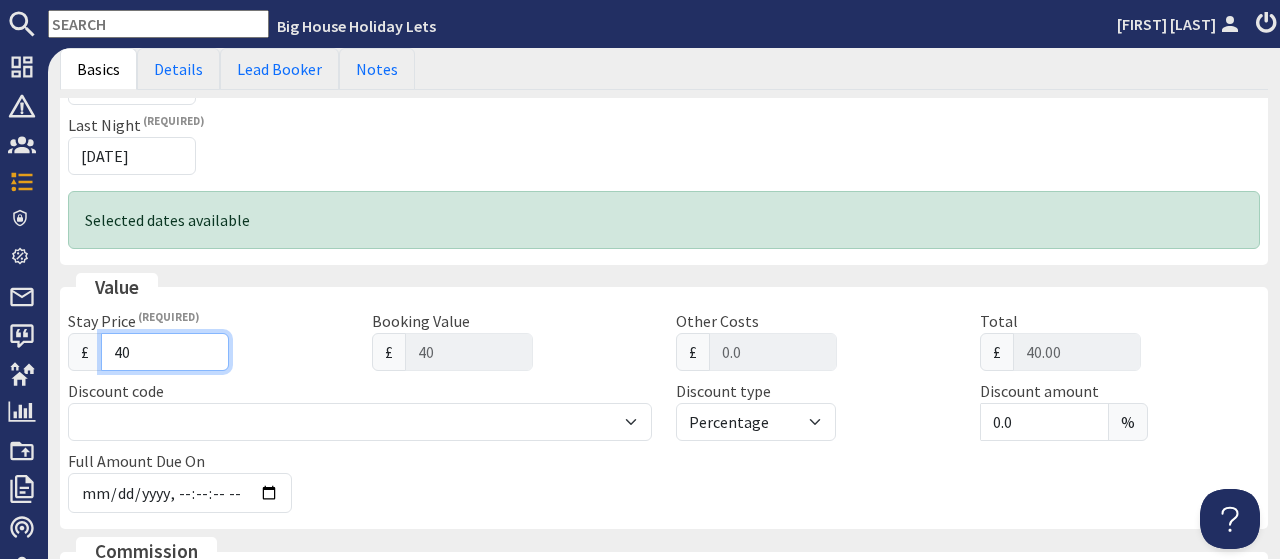 type on "400" 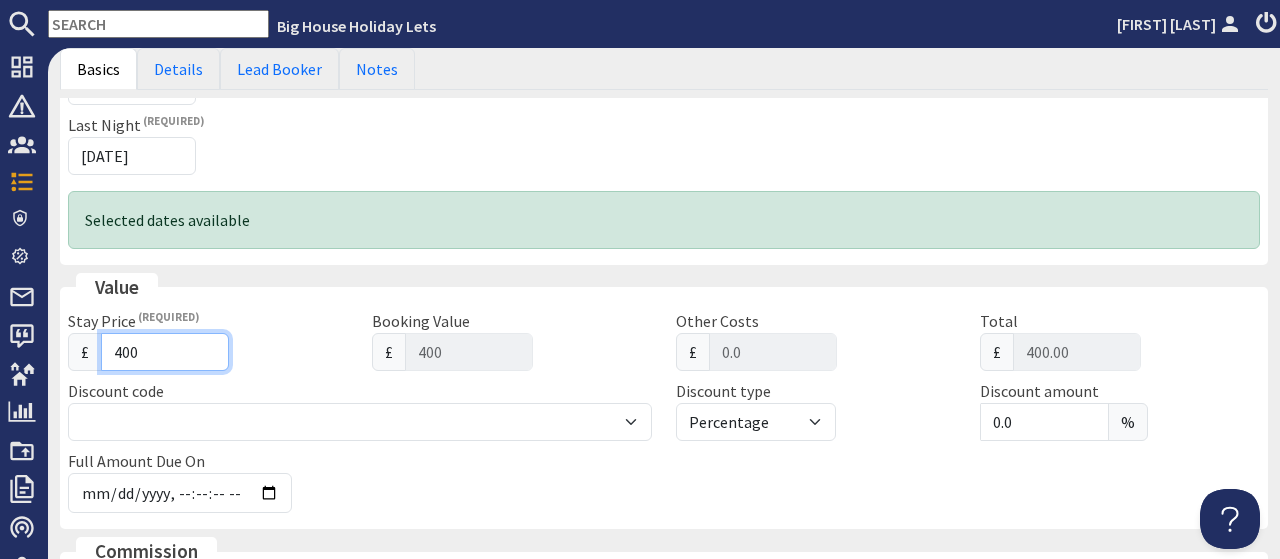 type on "4005" 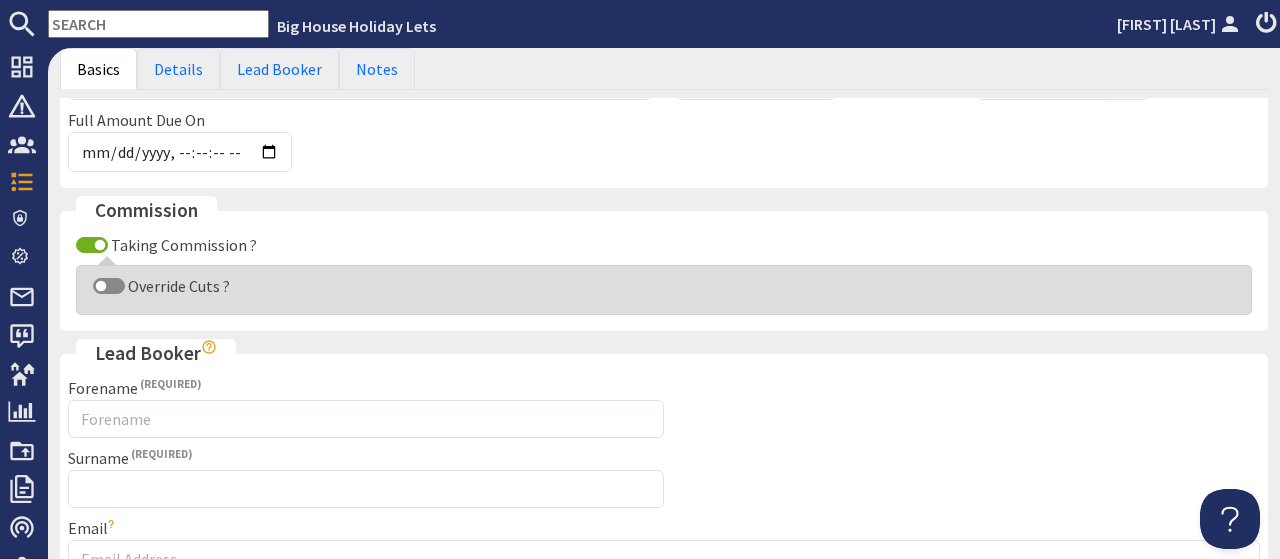 scroll, scrollTop: 806, scrollLeft: 0, axis: vertical 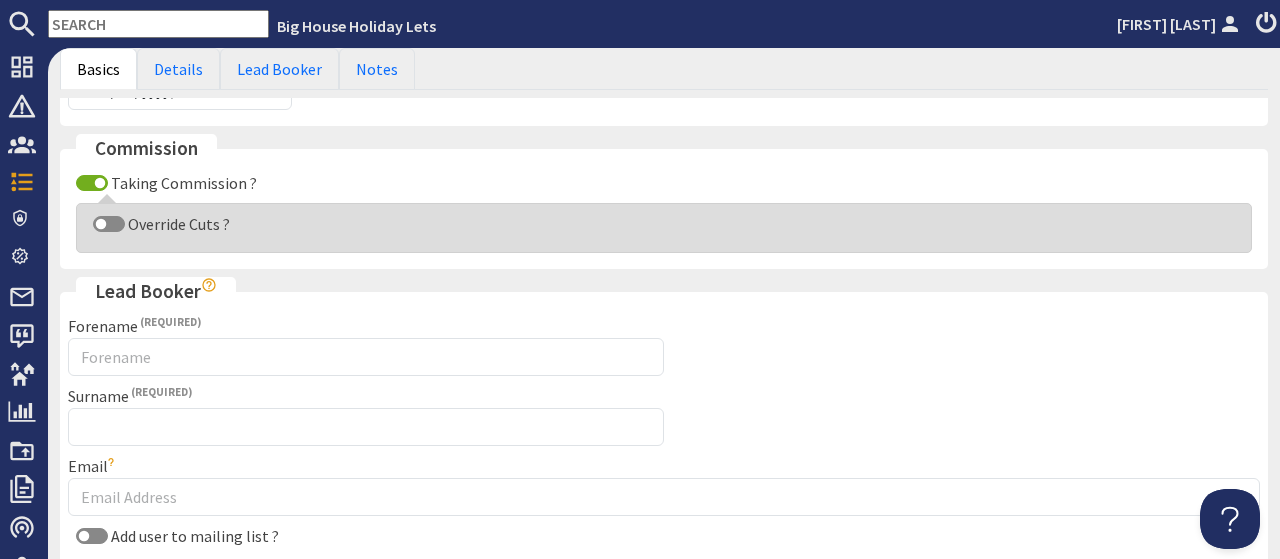 type on "4005" 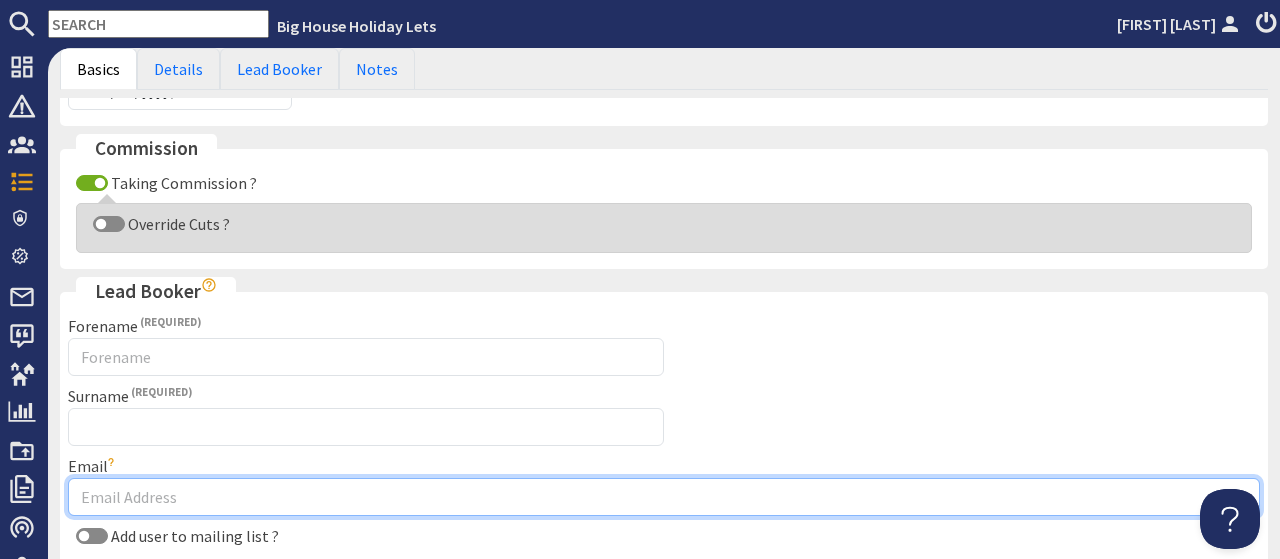 paste on "[FIRST] [LAST] <[EMAIL]>" 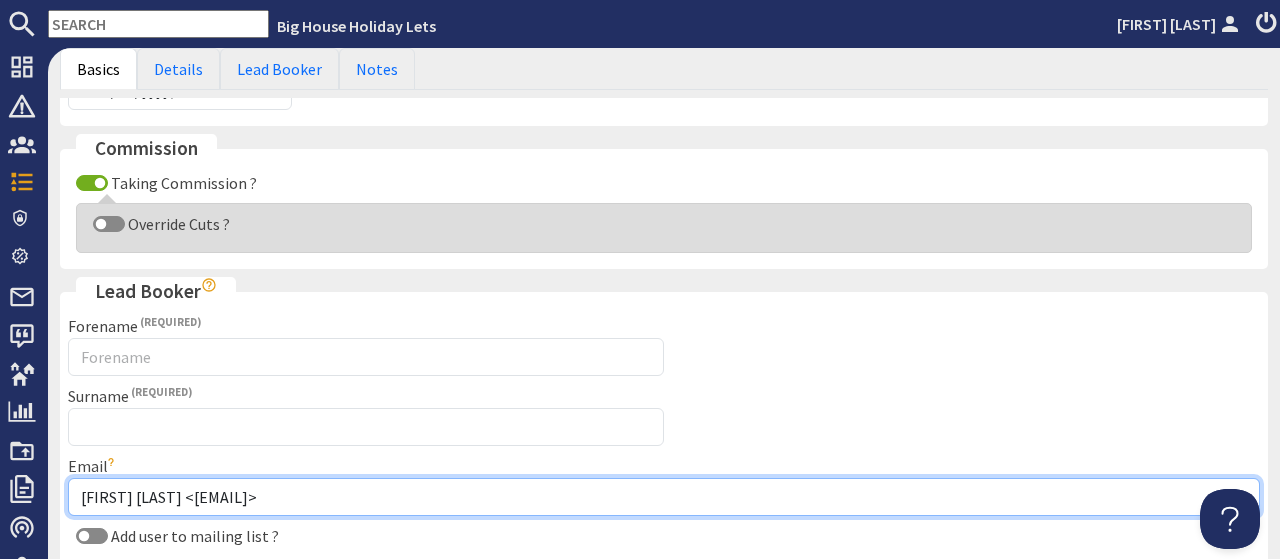 type on "[FIRST] [LAST] <[EMAIL]>" 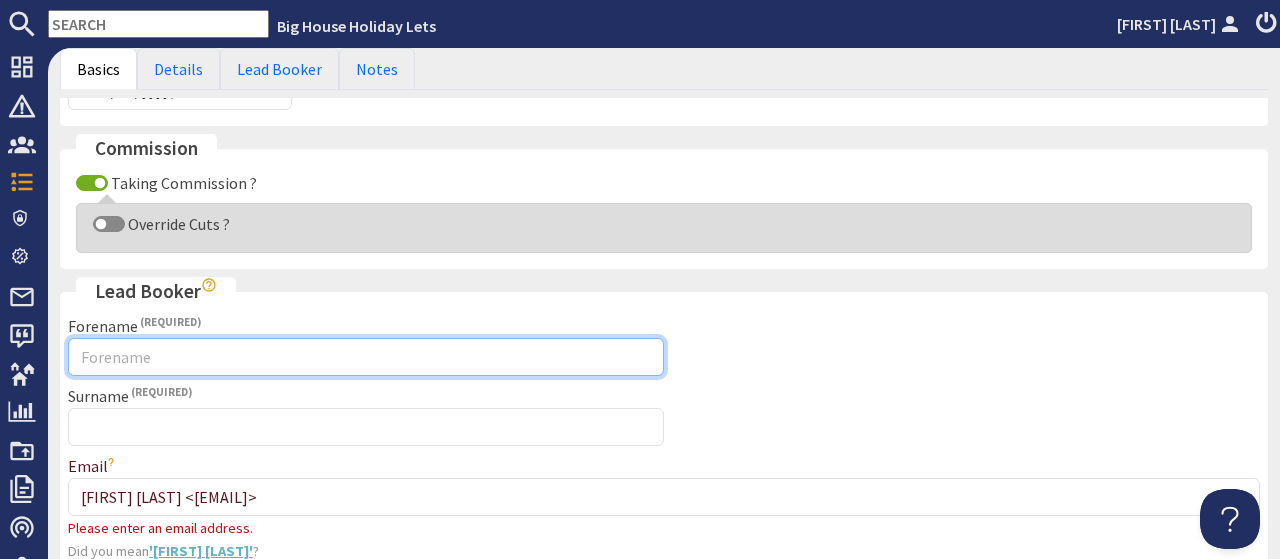 click on "Forename" at bounding box center (366, 357) 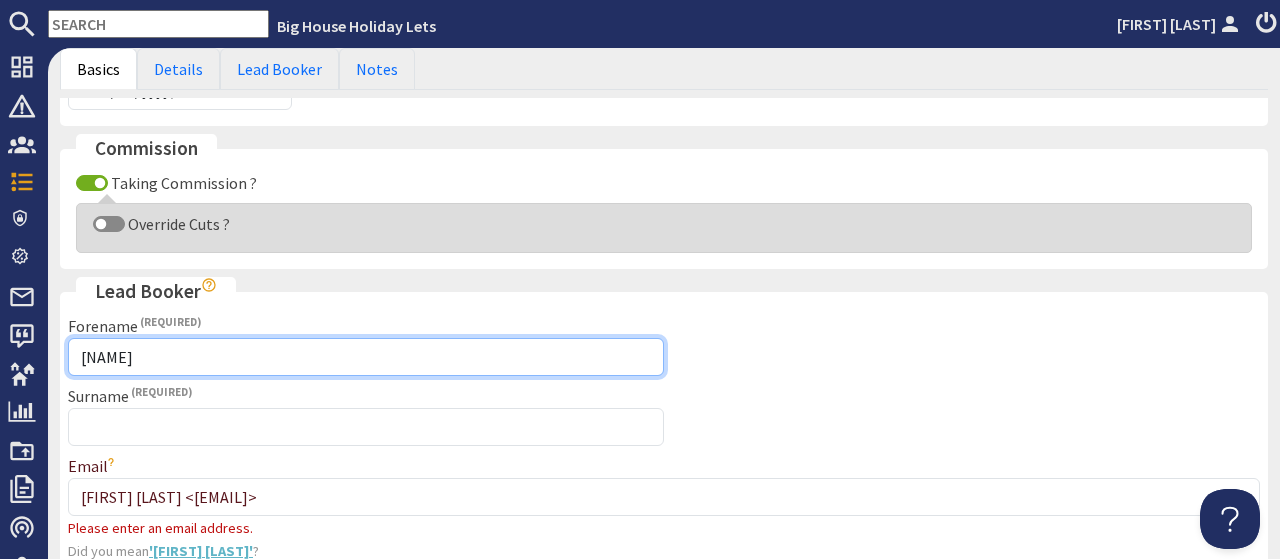 type on "[NAME]" 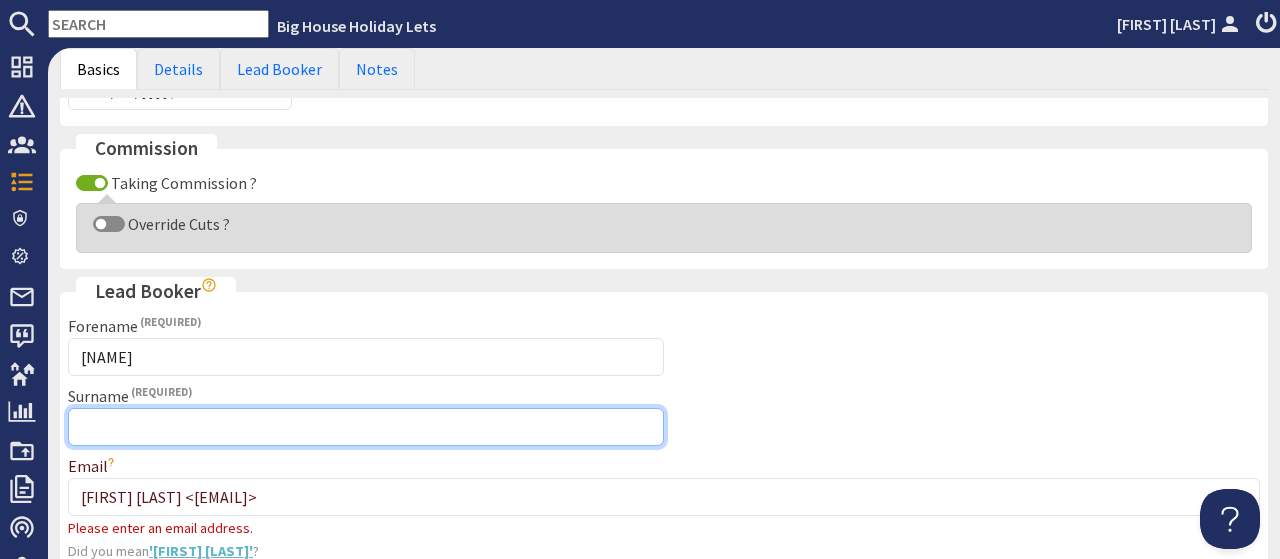 click on "Surname" at bounding box center [366, 427] 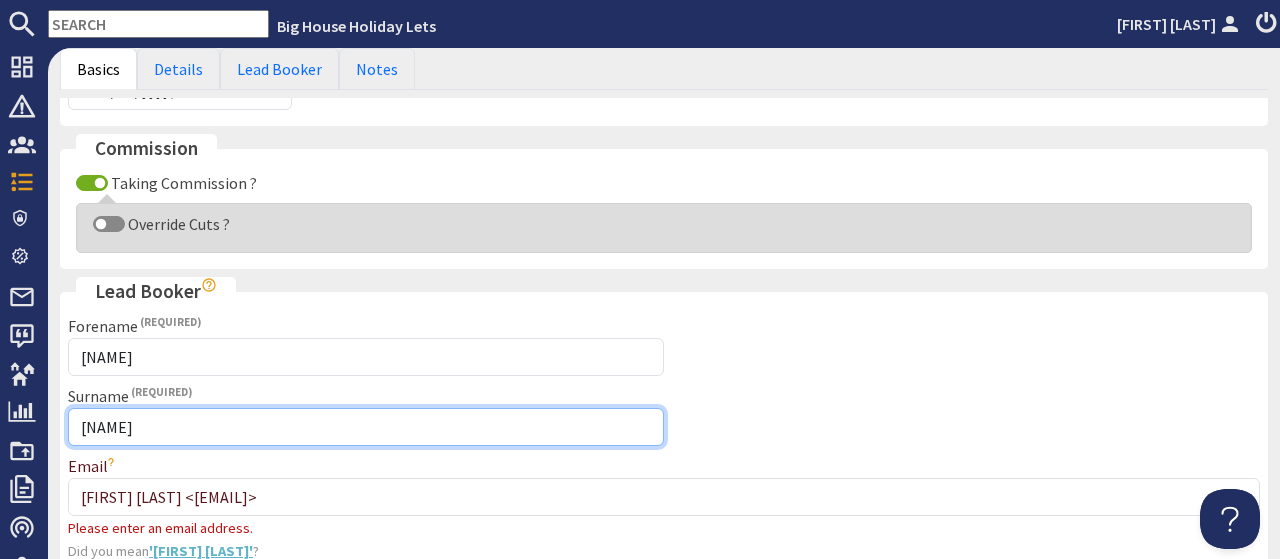 type on "[NAME]" 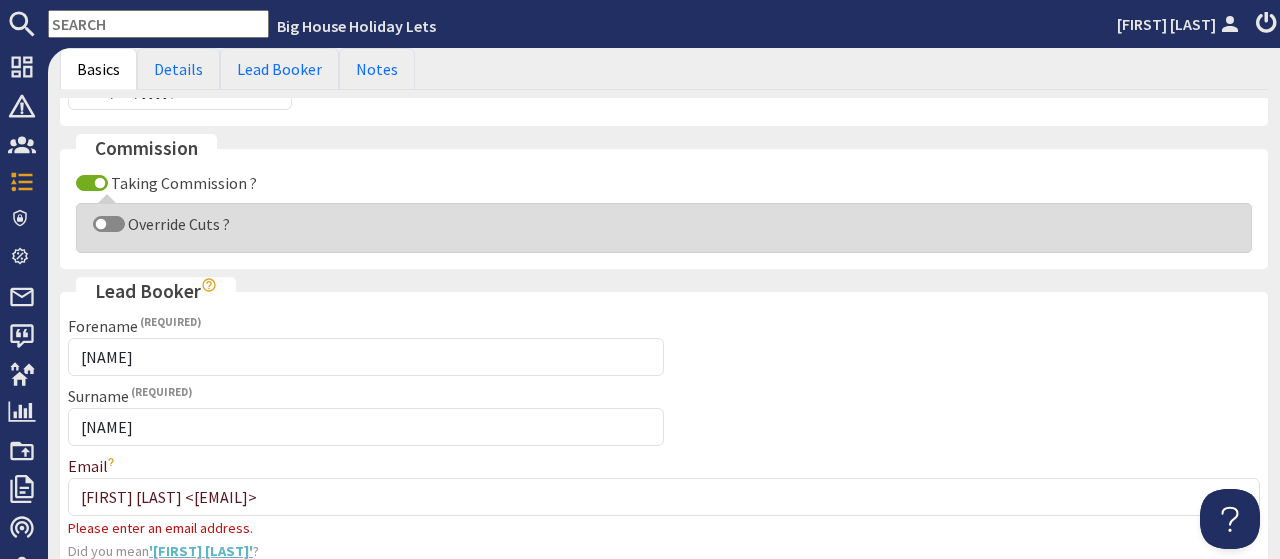 click on "Lead Booker
Forename [FIRST]
Surname [LAST]
Email [FIRST] [LAST] <[EMAIL]> Please enter an email address. Did you mean  '[FIRST] [LAST]' ? Double check the email address you've entered is correct.
Add user to mailing list ?" at bounding box center (664, 443) 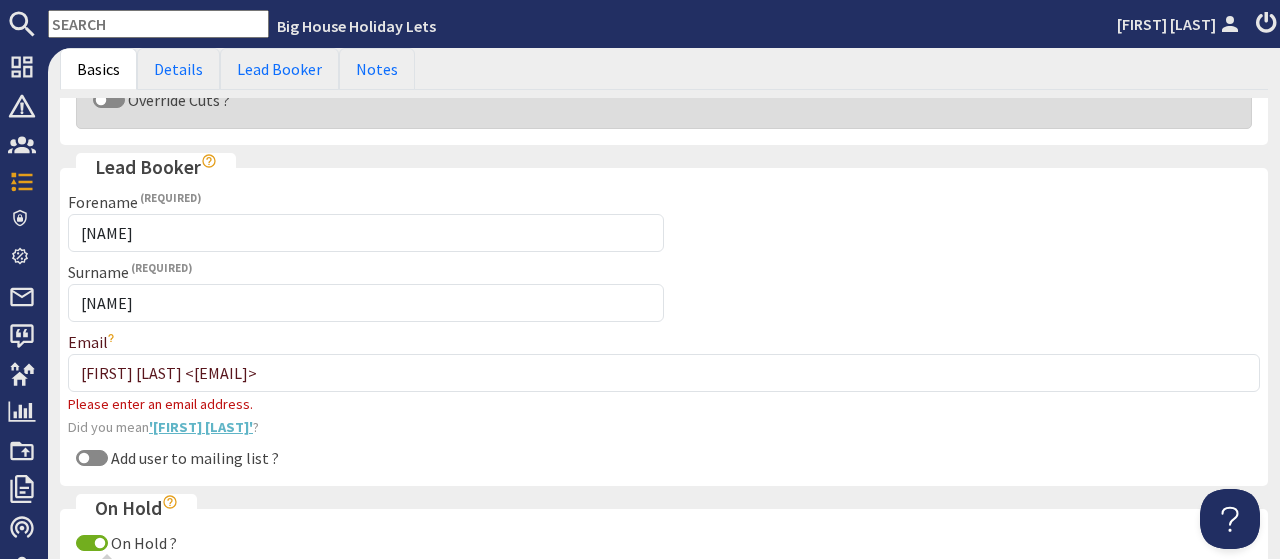 scroll, scrollTop: 1054, scrollLeft: 0, axis: vertical 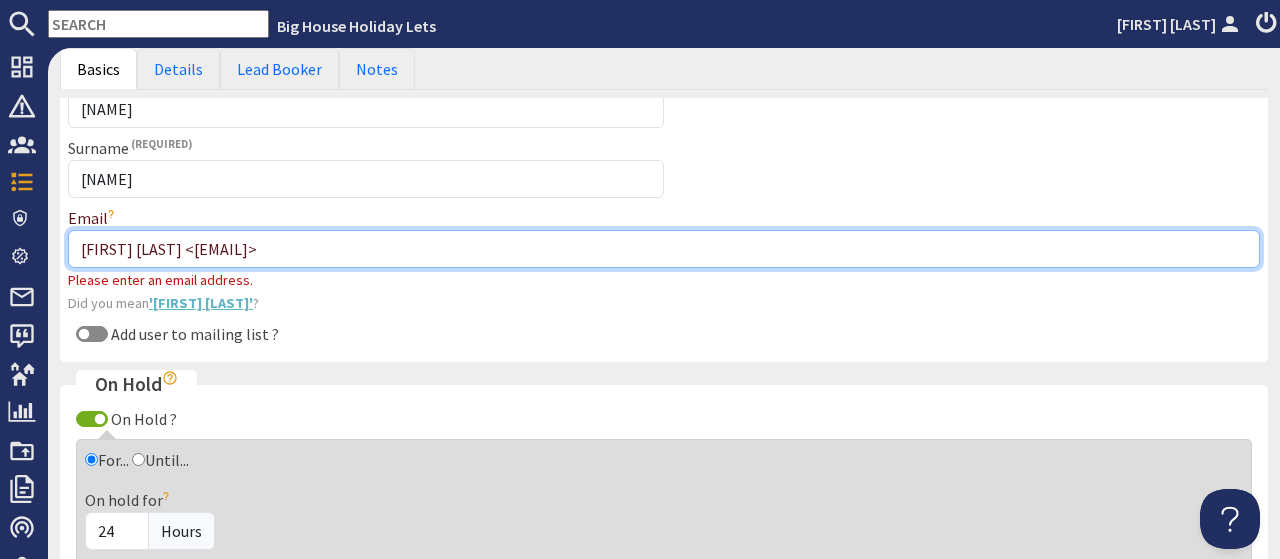 click on "[FIRST] [LAST] <[EMAIL]>" at bounding box center (664, 249) 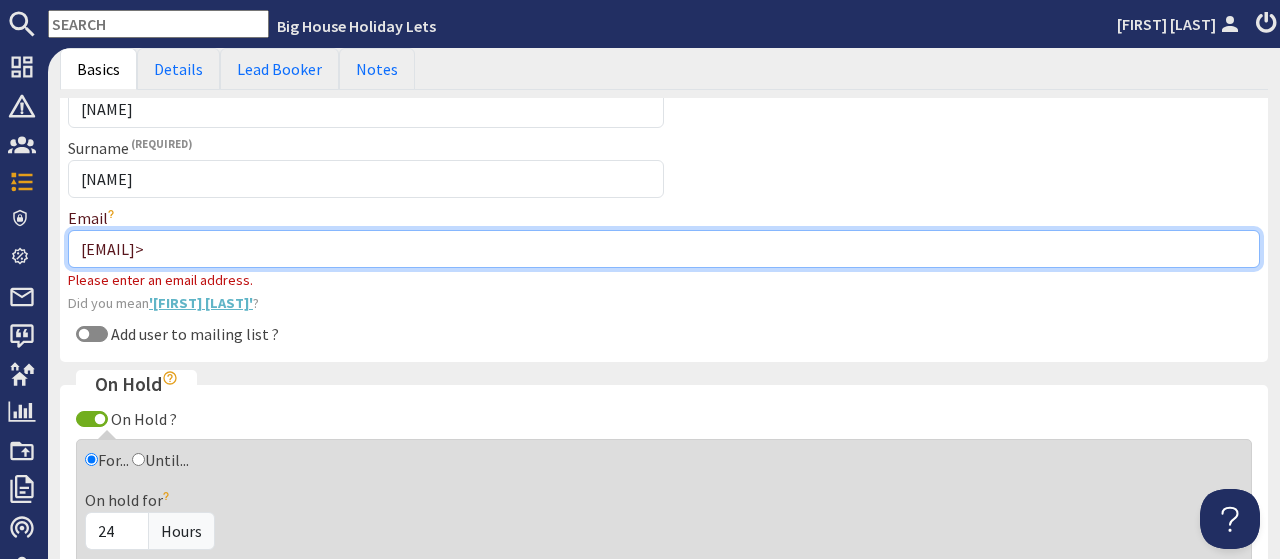 click on "[EMAIL]>" at bounding box center [664, 249] 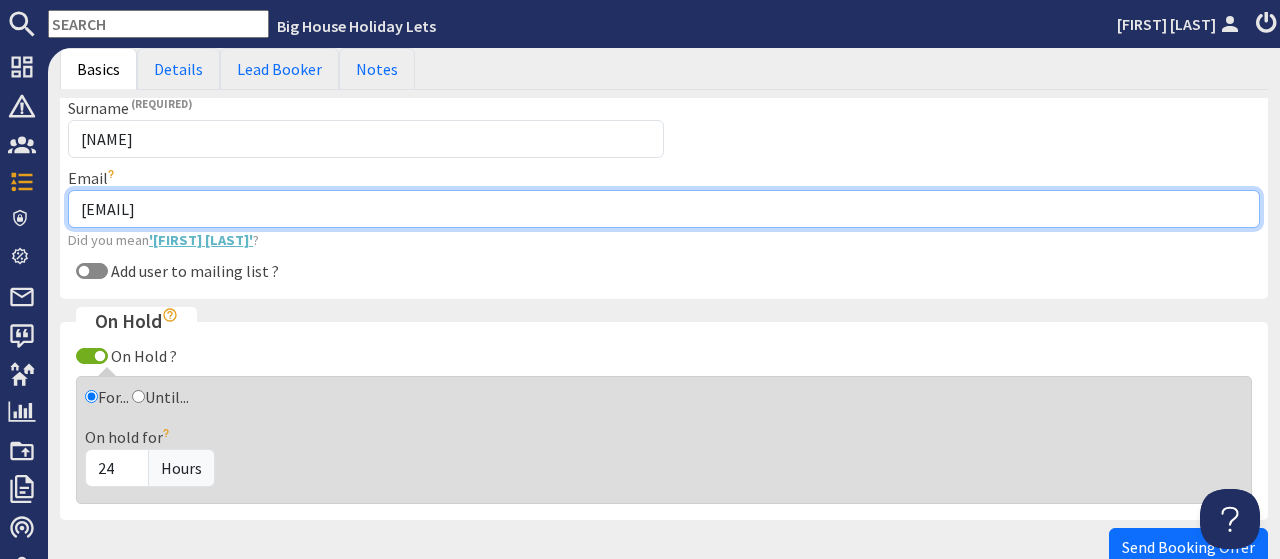 scroll, scrollTop: 1116, scrollLeft: 0, axis: vertical 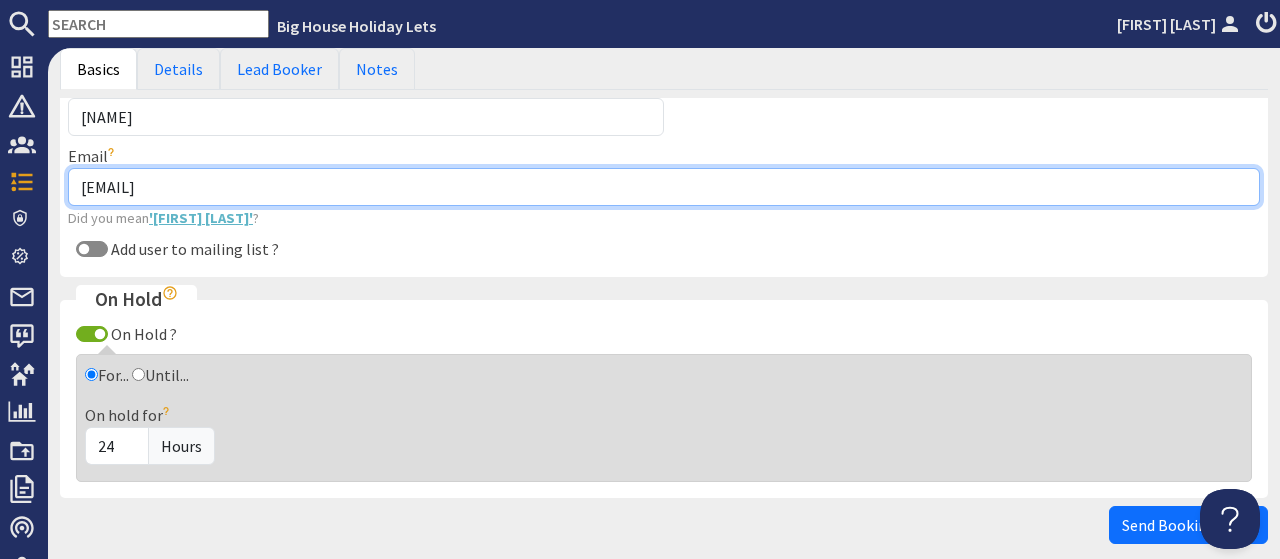 type on "[EMAIL]" 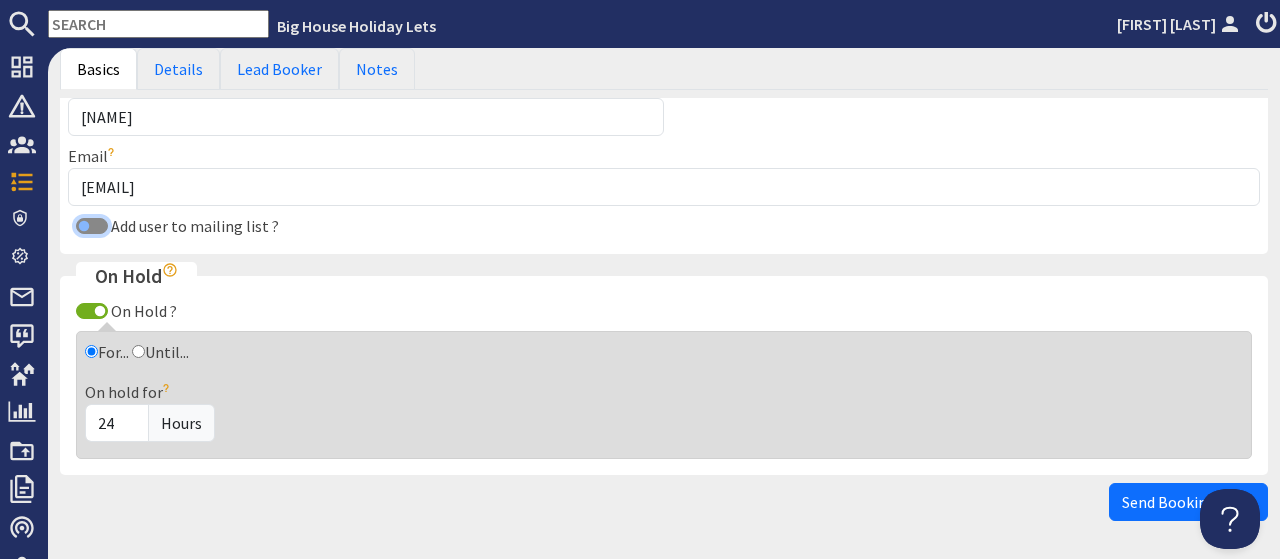 click on "Lead Booker
Forename [FIRST]
Surname [LAST]
Email [EMAIL] Double check the email address you've entered is correct.
Add user to mailing list ?" at bounding box center (664, 110) 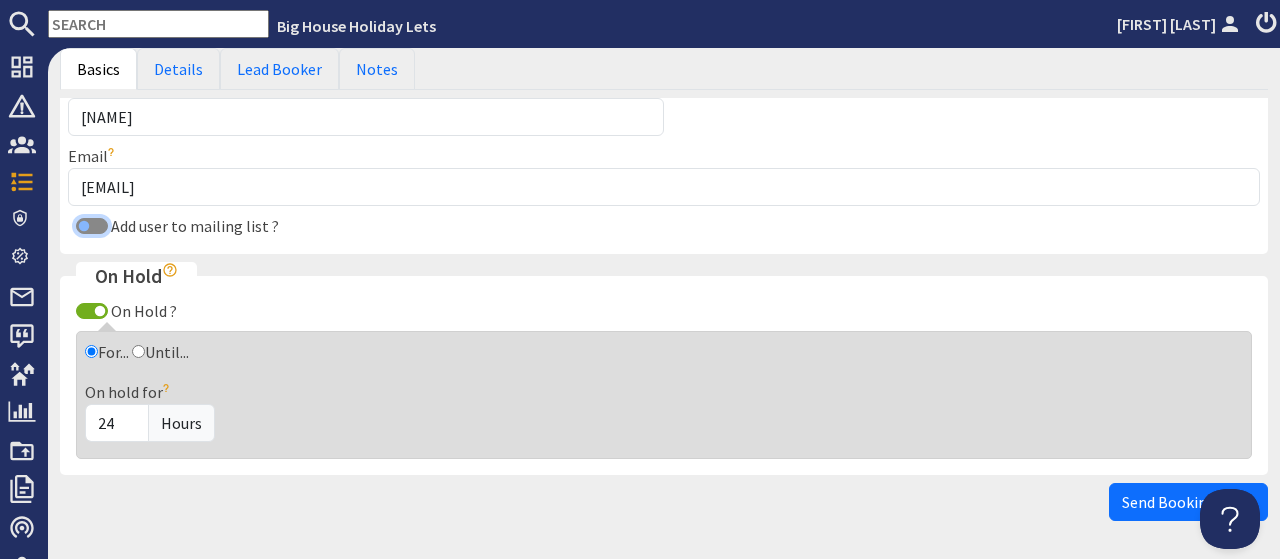 checkbox on "true" 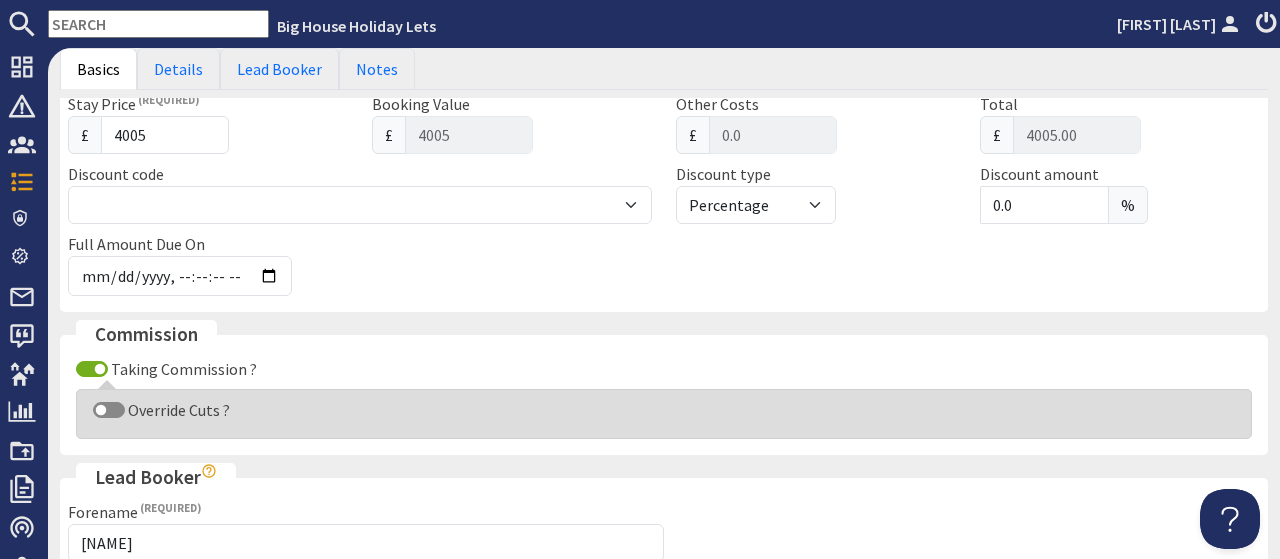 scroll, scrollTop: 496, scrollLeft: 0, axis: vertical 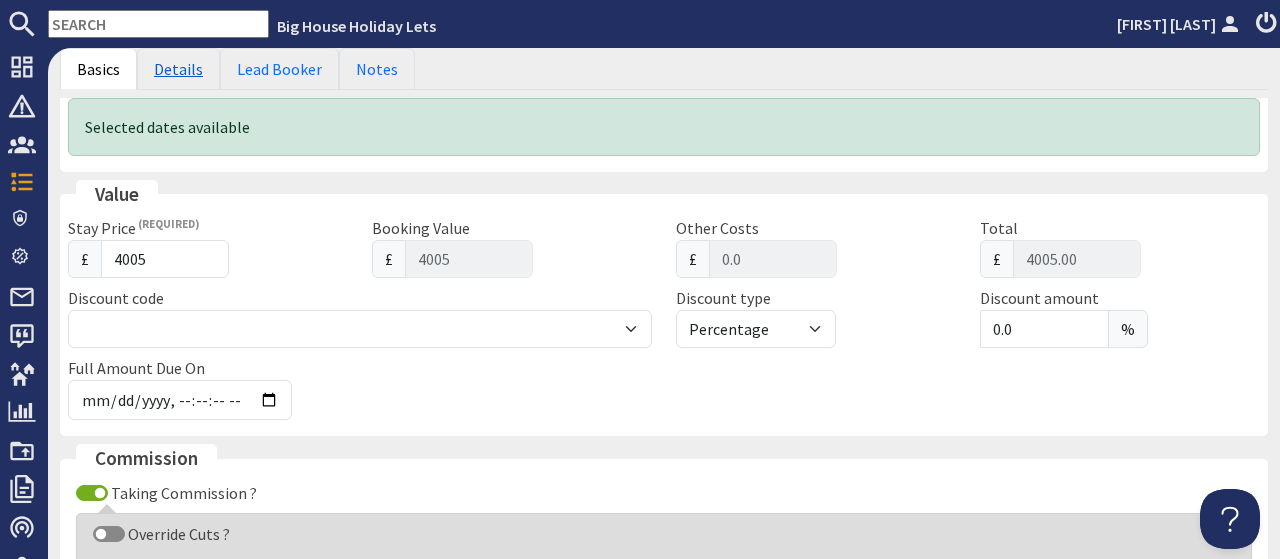 click on "Details" at bounding box center (178, 69) 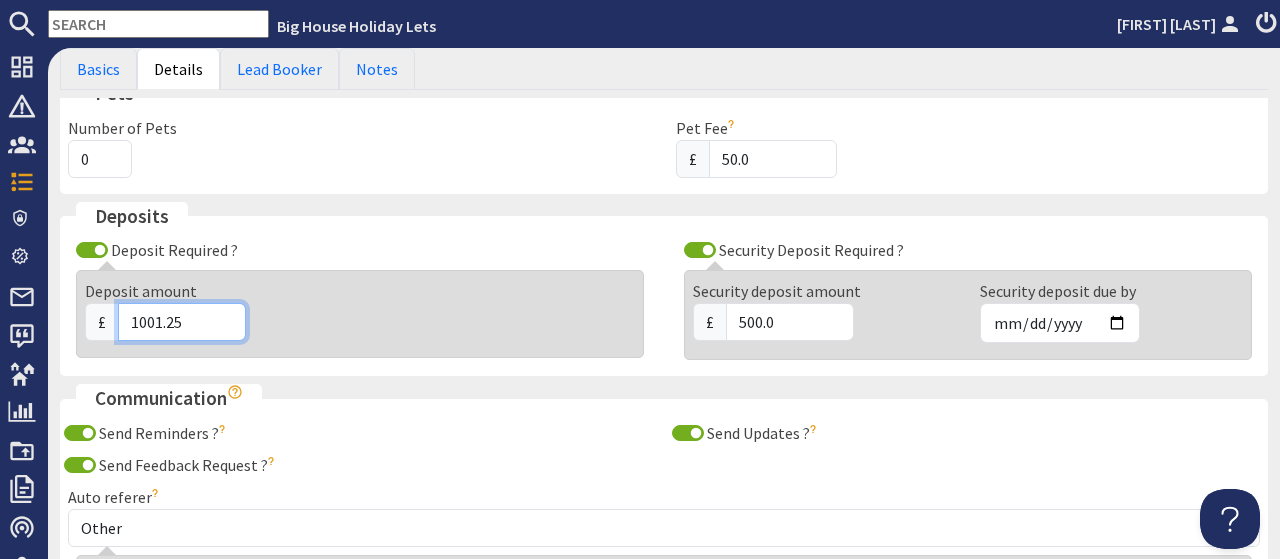 click on "1001.25" at bounding box center (182, 322) 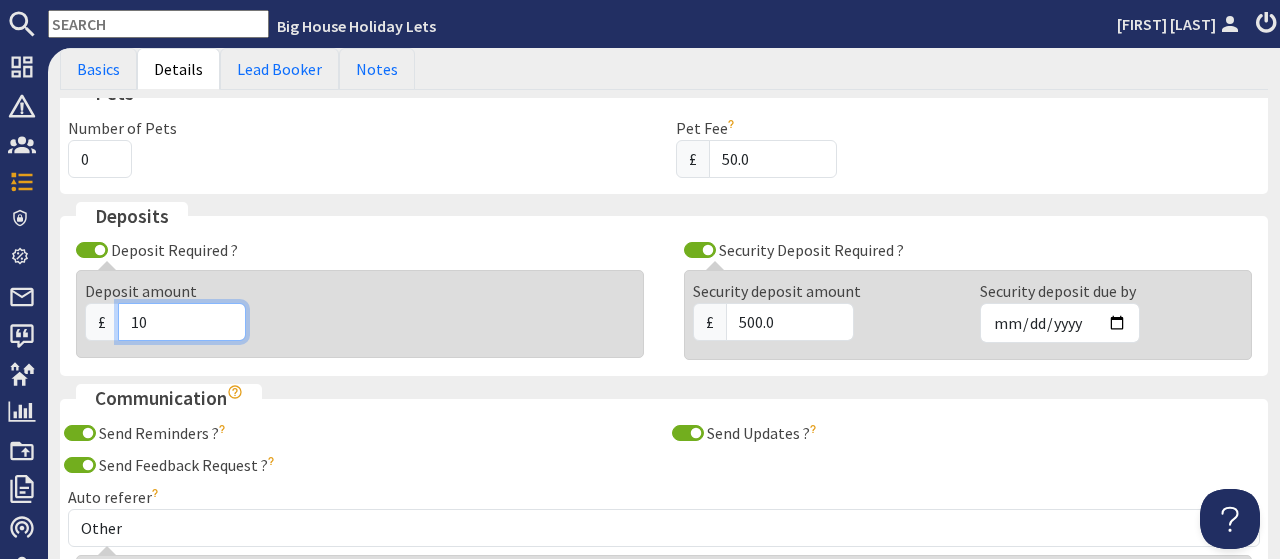 type on "1" 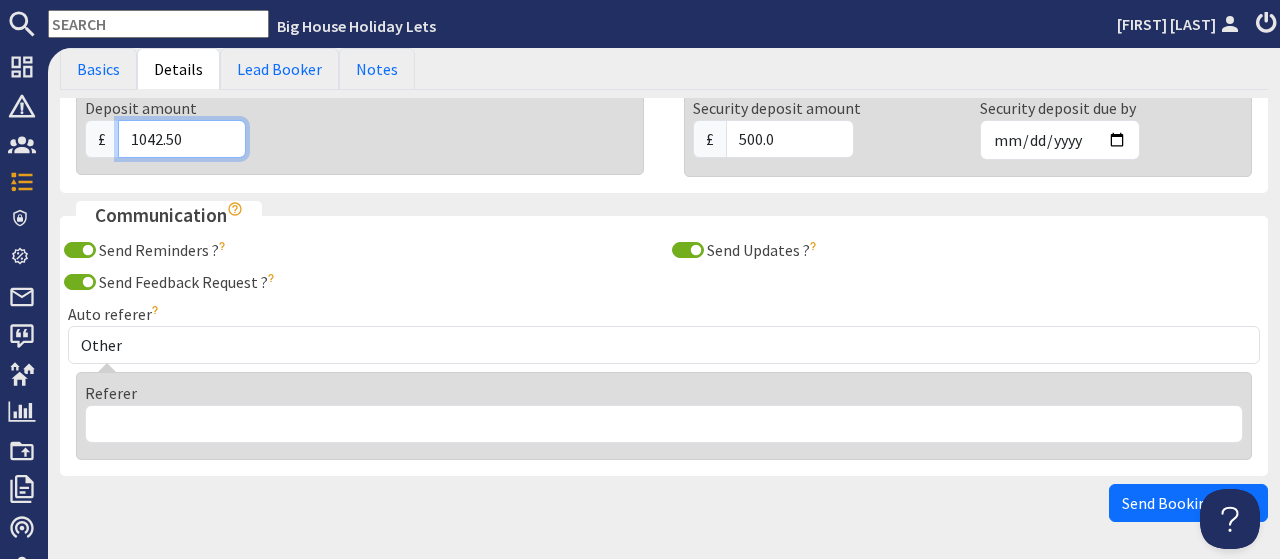 scroll, scrollTop: 741, scrollLeft: 0, axis: vertical 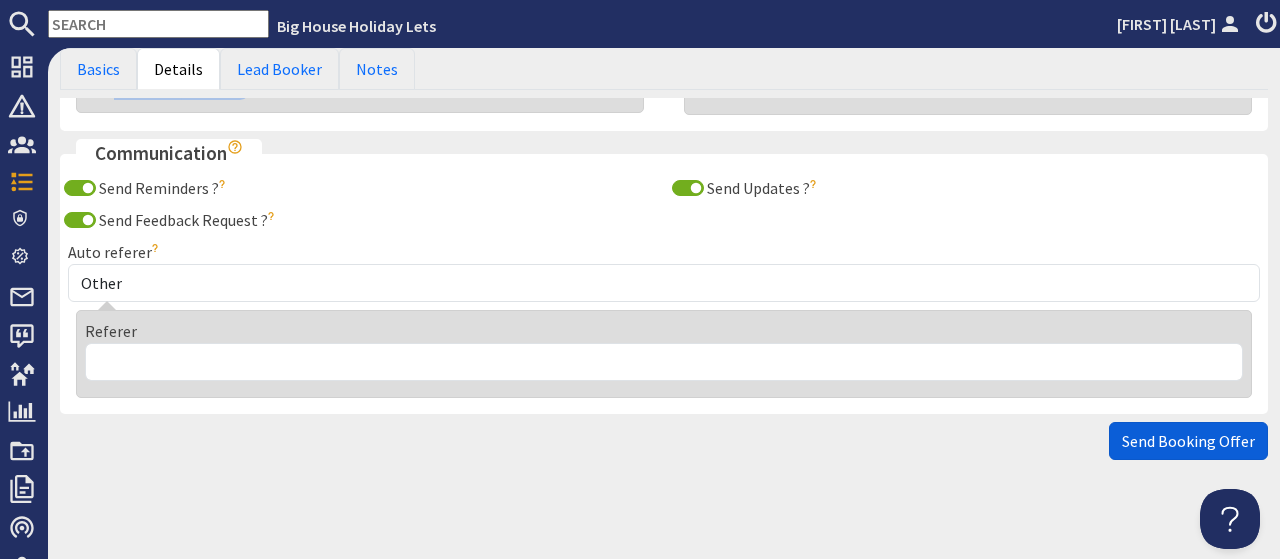 type on "1042.50" 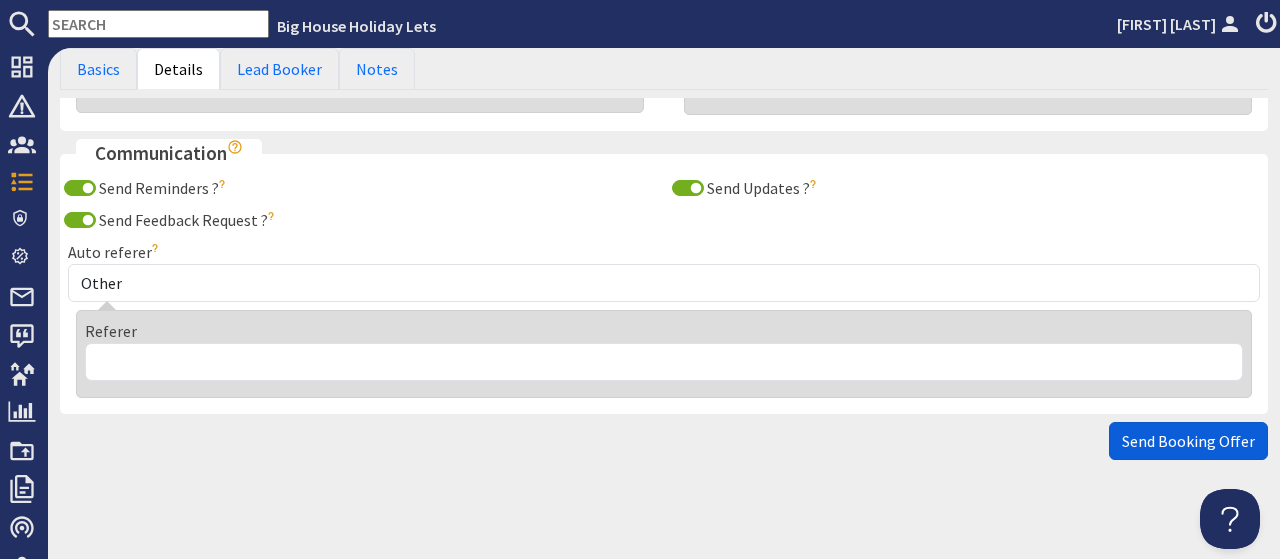 click on "Send Booking Offer" at bounding box center (1188, 441) 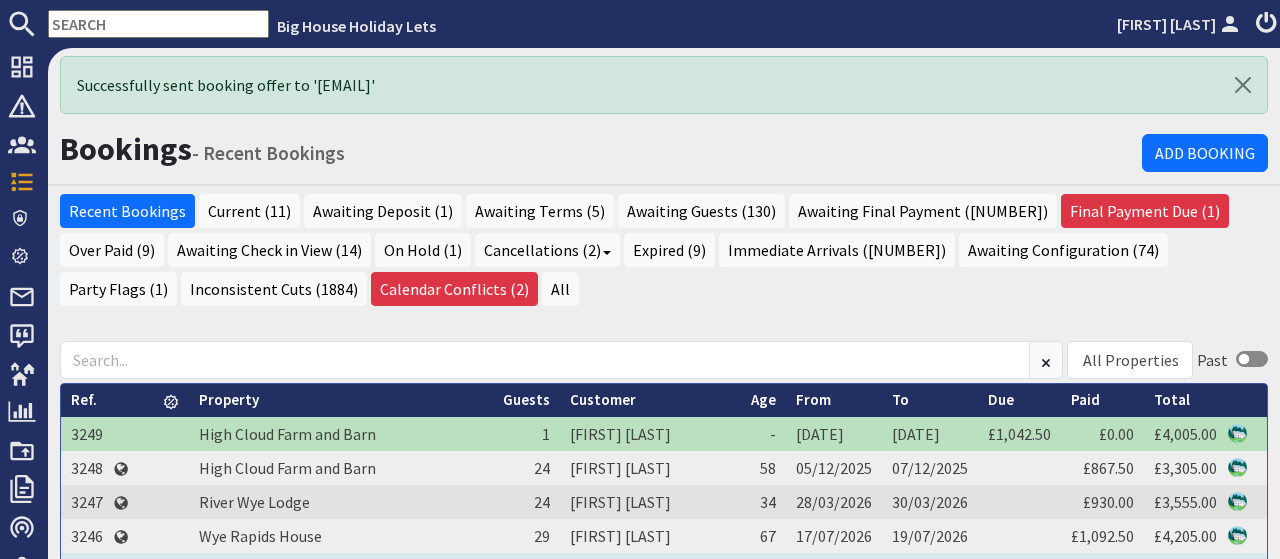 scroll, scrollTop: 0, scrollLeft: 0, axis: both 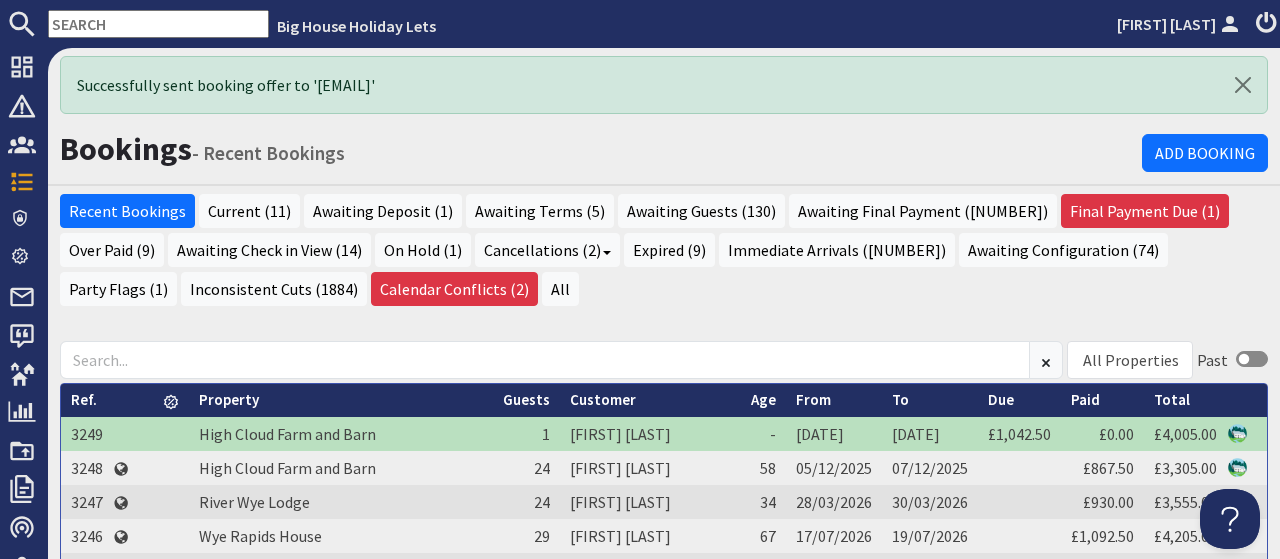 click on "Bookings - Recent Bookings" at bounding box center [601, 149] 